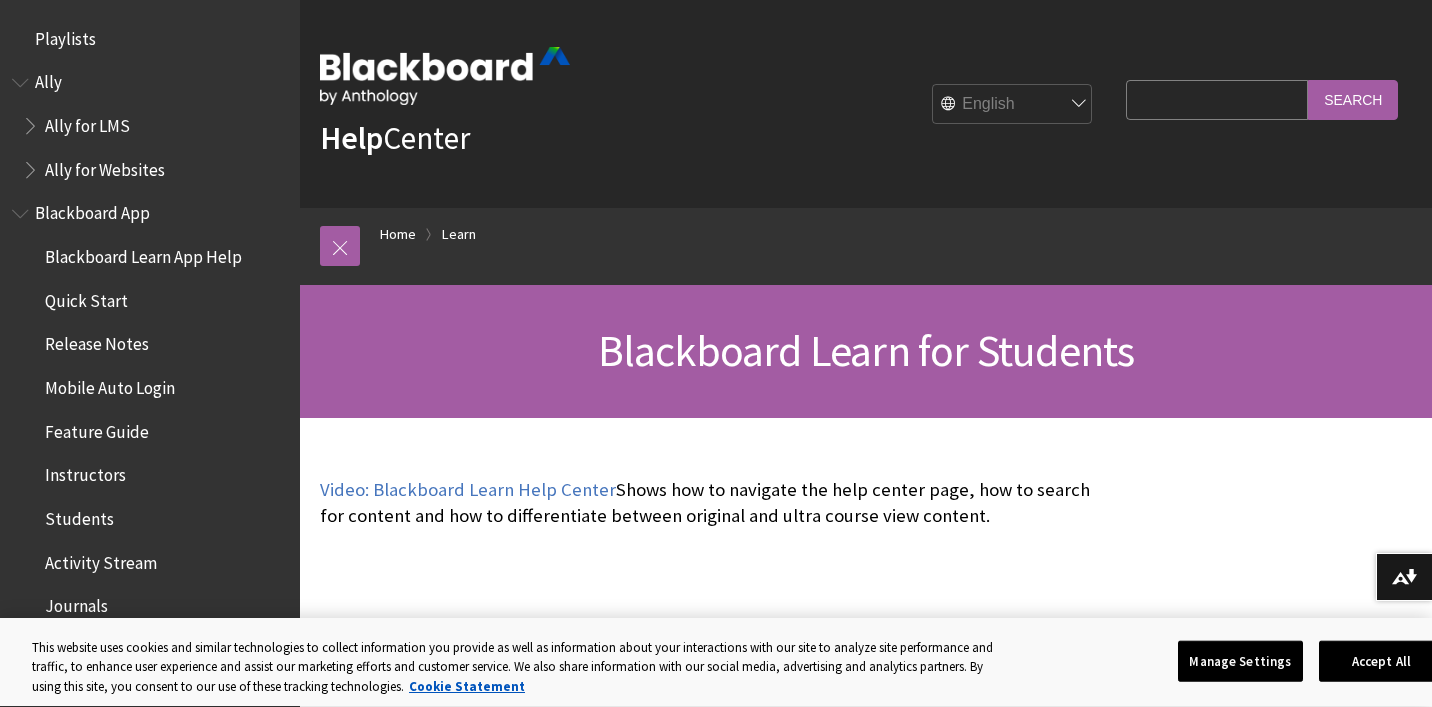 scroll, scrollTop: 0, scrollLeft: 0, axis: both 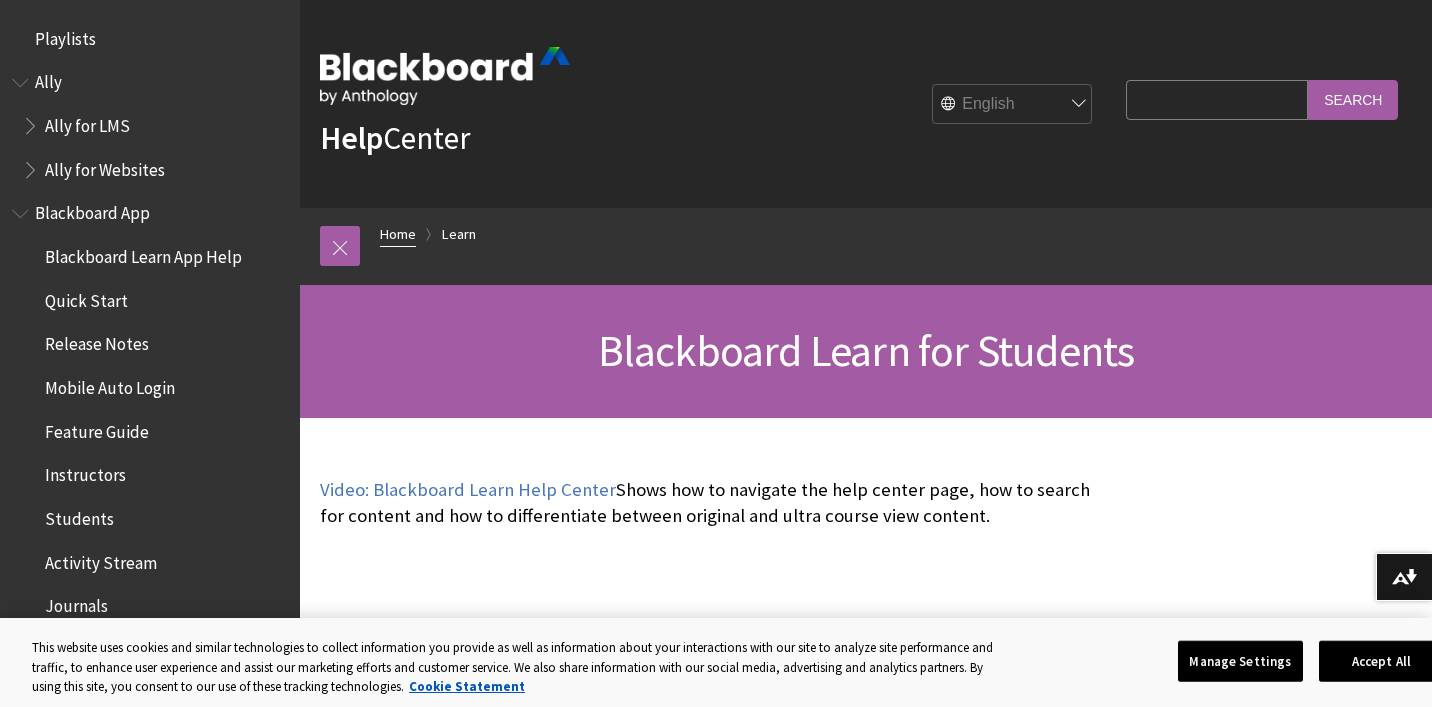 click on "Home" at bounding box center [398, 234] 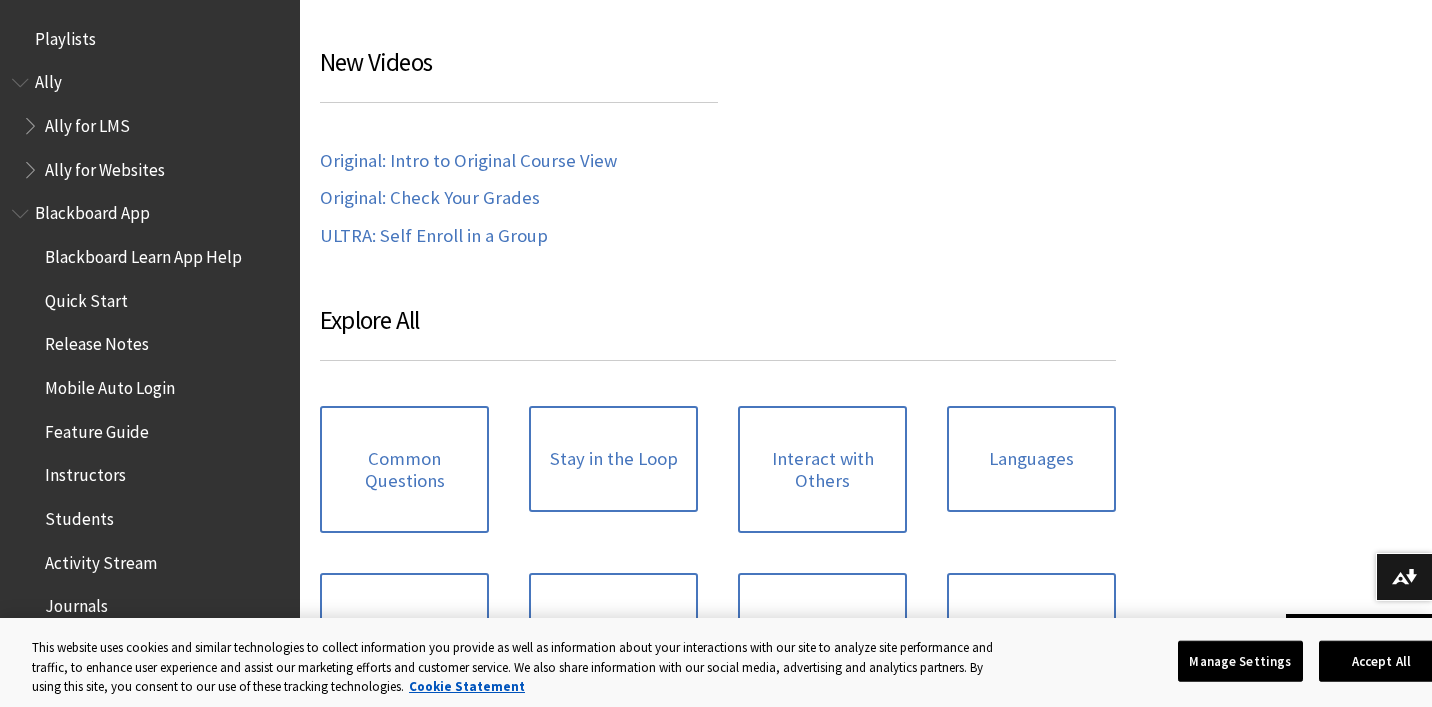 scroll, scrollTop: 1793, scrollLeft: 0, axis: vertical 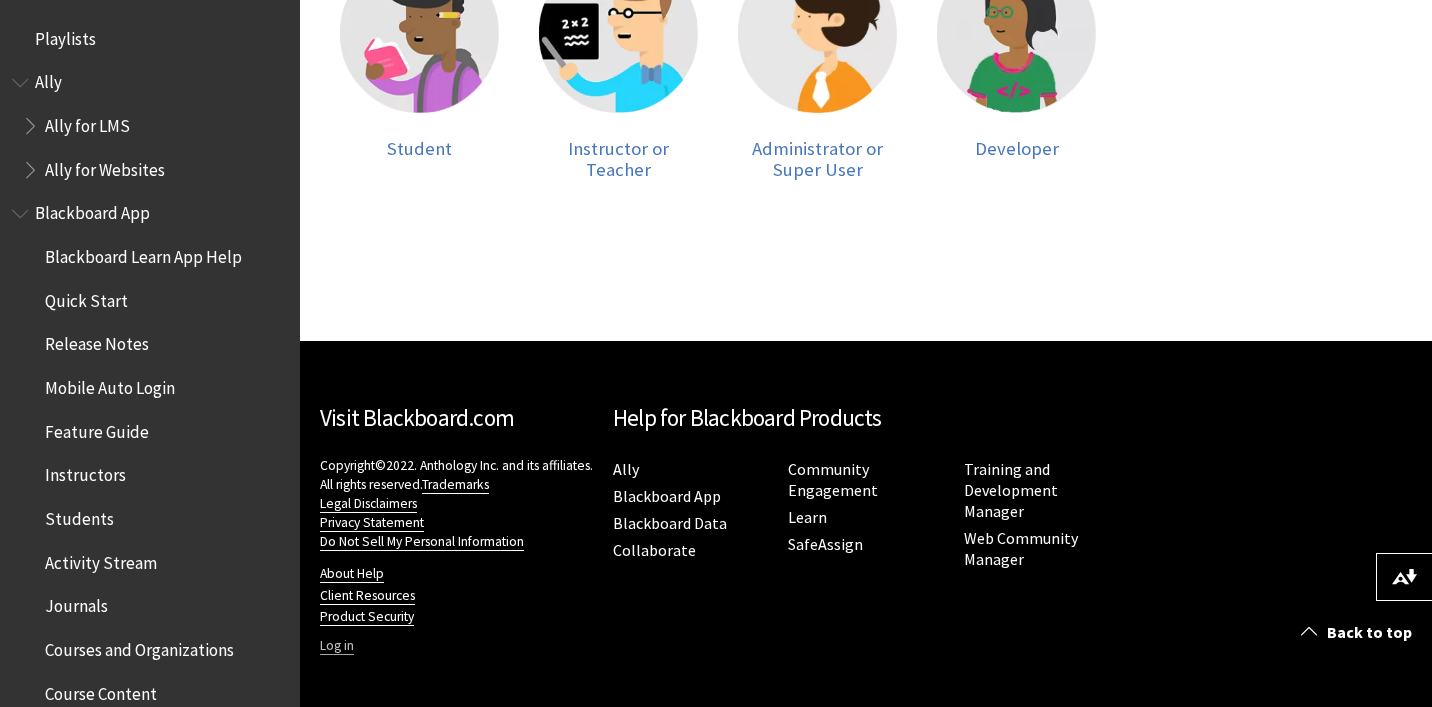 click on "Log in" at bounding box center (337, 646) 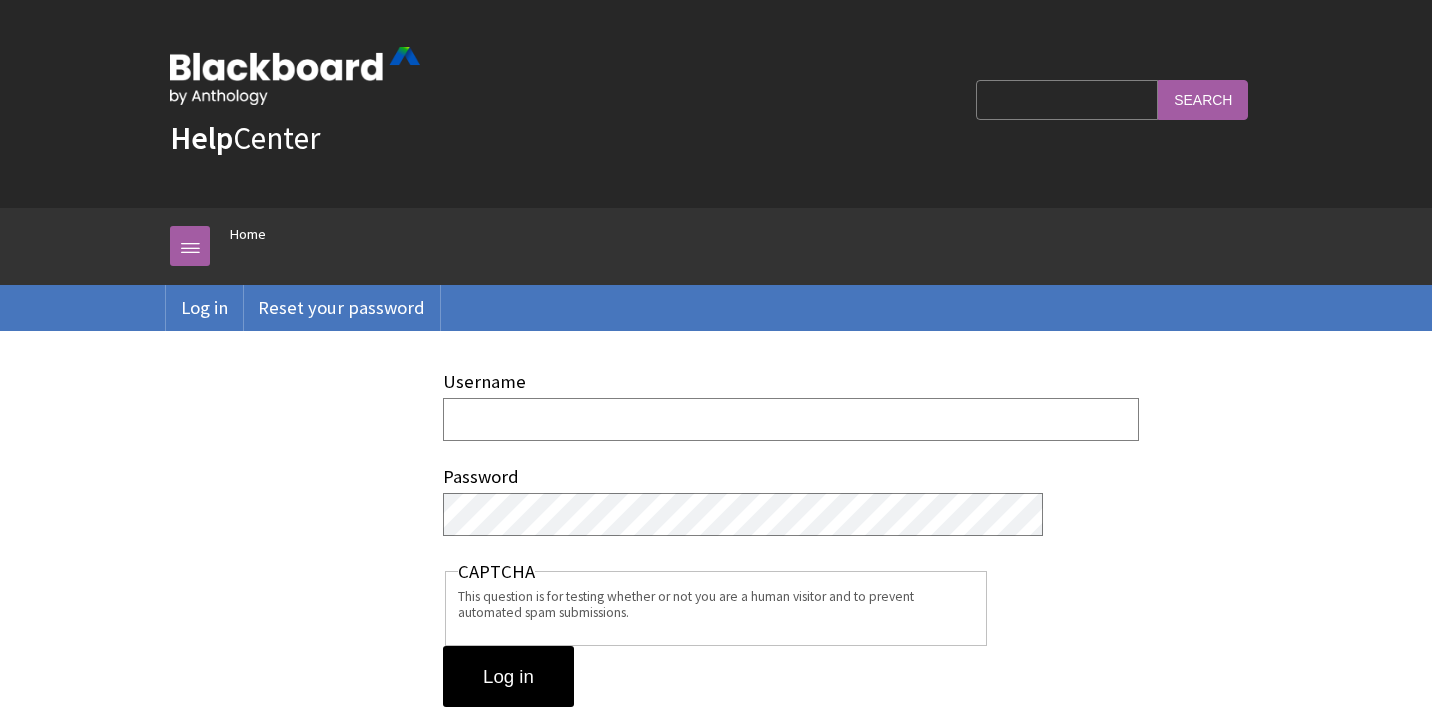 scroll, scrollTop: 0, scrollLeft: 0, axis: both 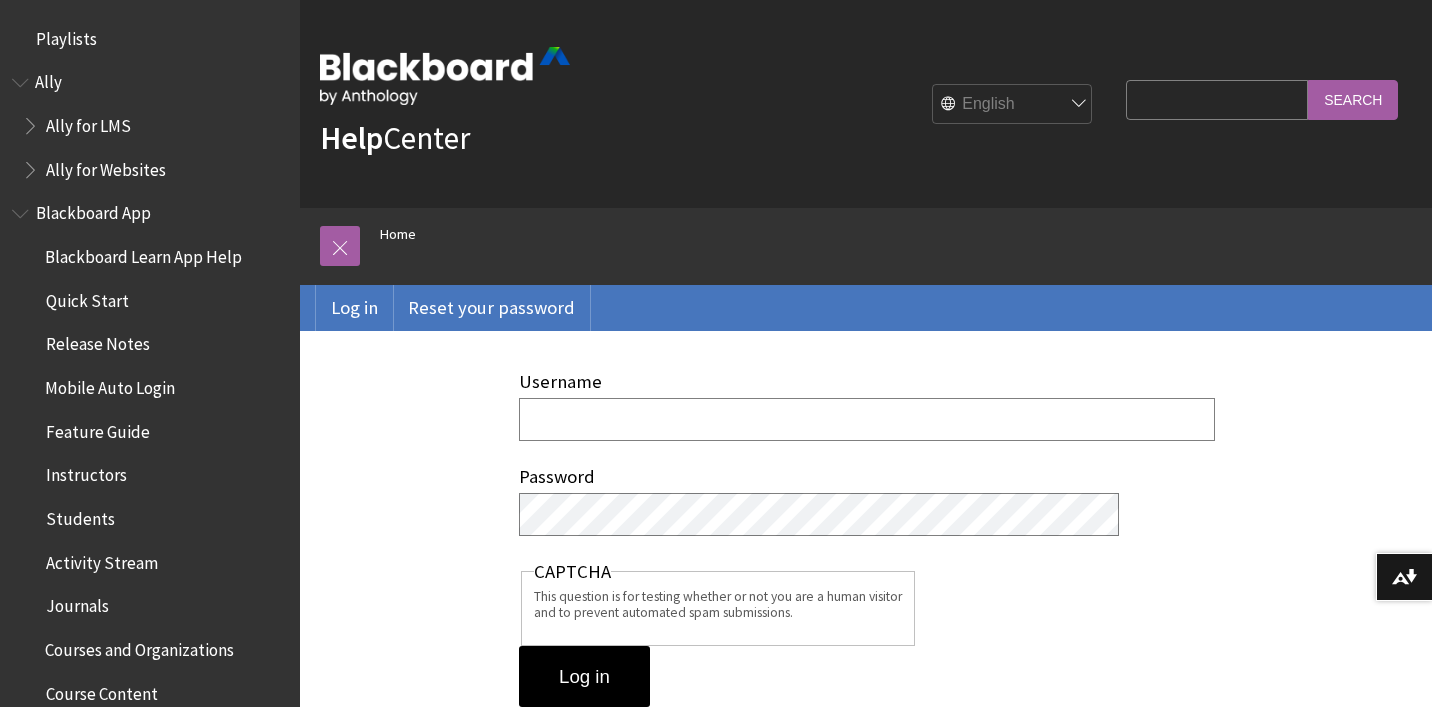 click on "Username" at bounding box center (867, 419) 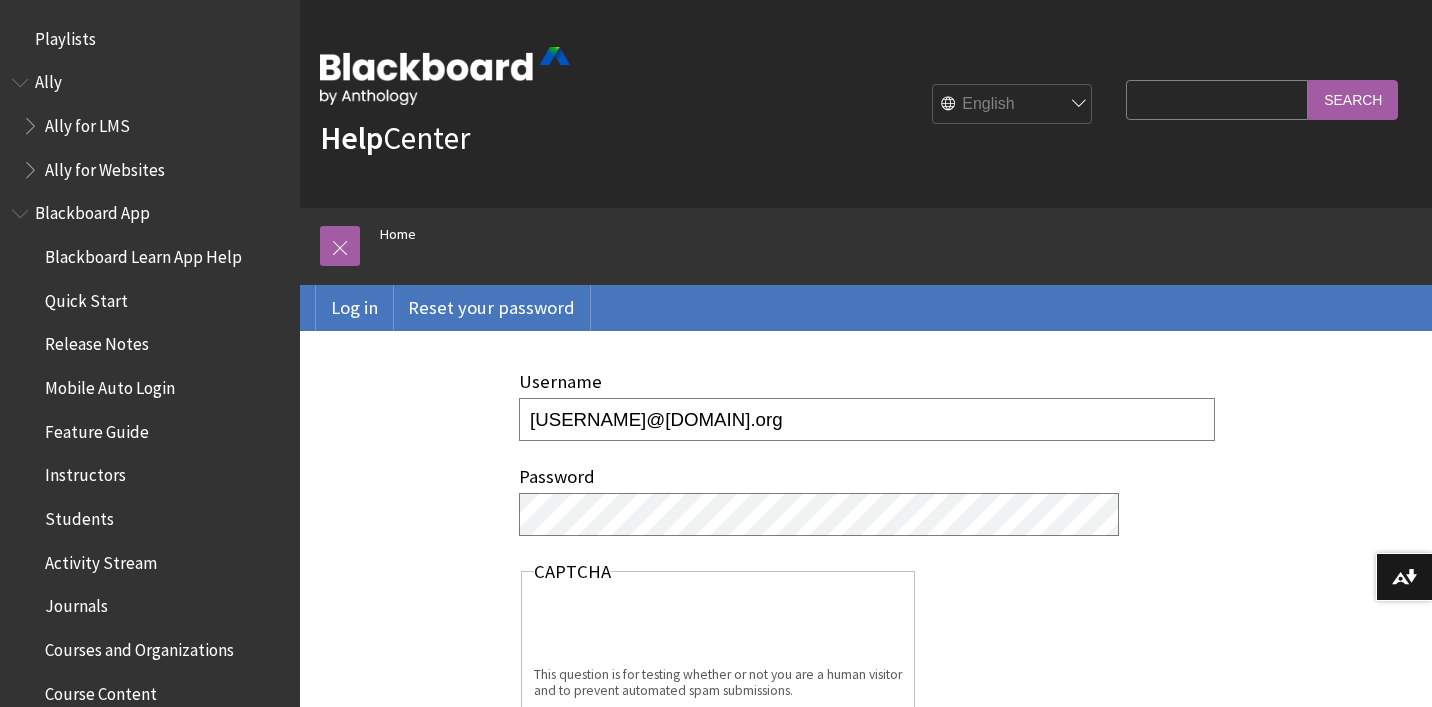 type on "llunsford@standrews-de.org" 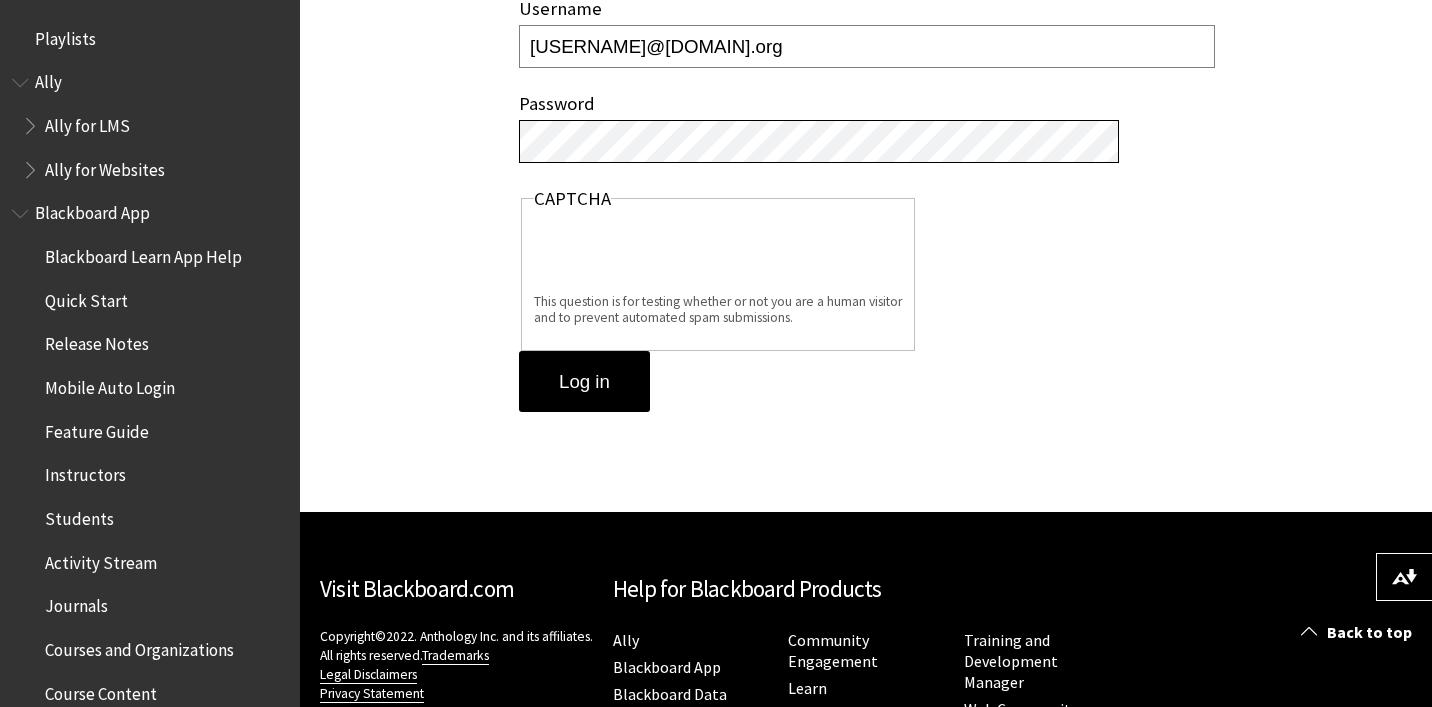 scroll, scrollTop: 390, scrollLeft: 0, axis: vertical 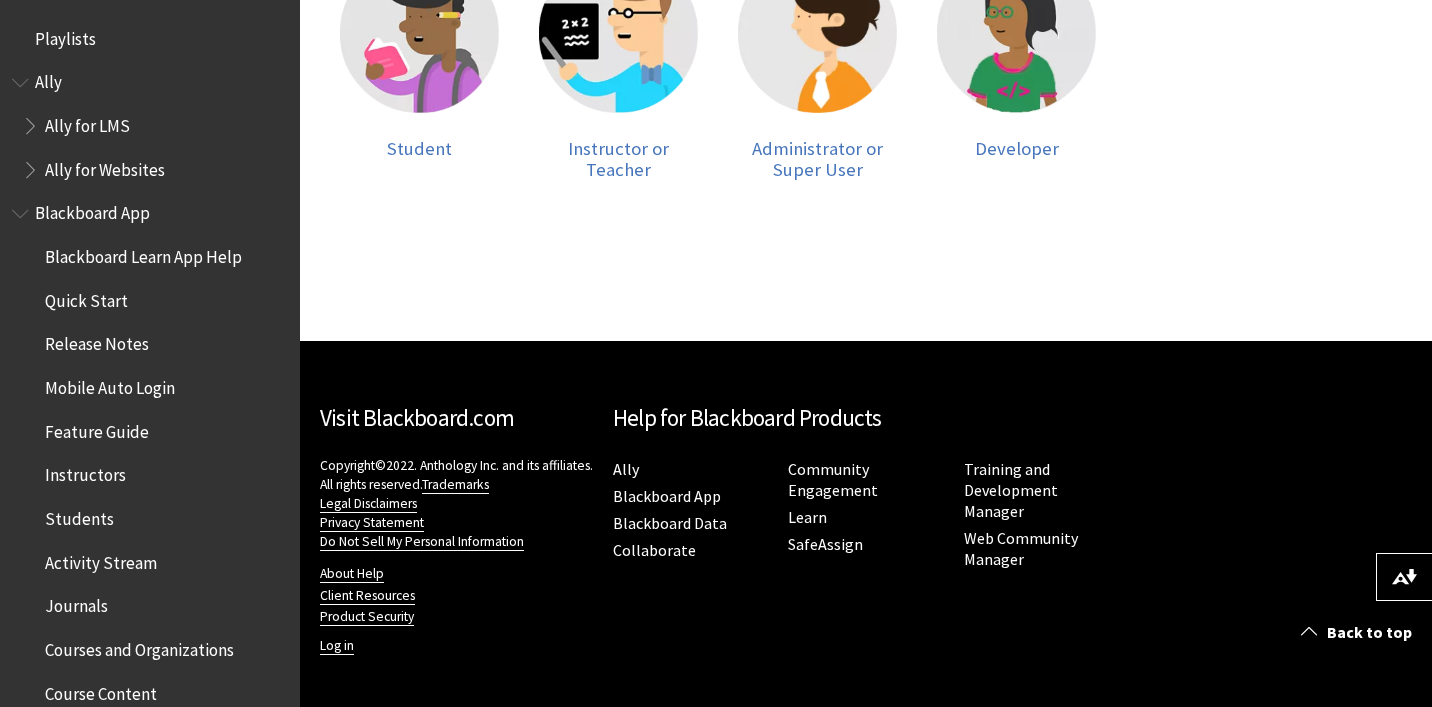 click on "Visit Blackboard.com
Copyright©2022. Anthology Inc. and its affiliates. All rights reserved.  Trademarks
Legal Disclaimers
Privacy Statement
Do Not Sell My Personal Information
About Help
Client Resources
Product Security
User account menu
Log in" at bounding box center (456, 524) 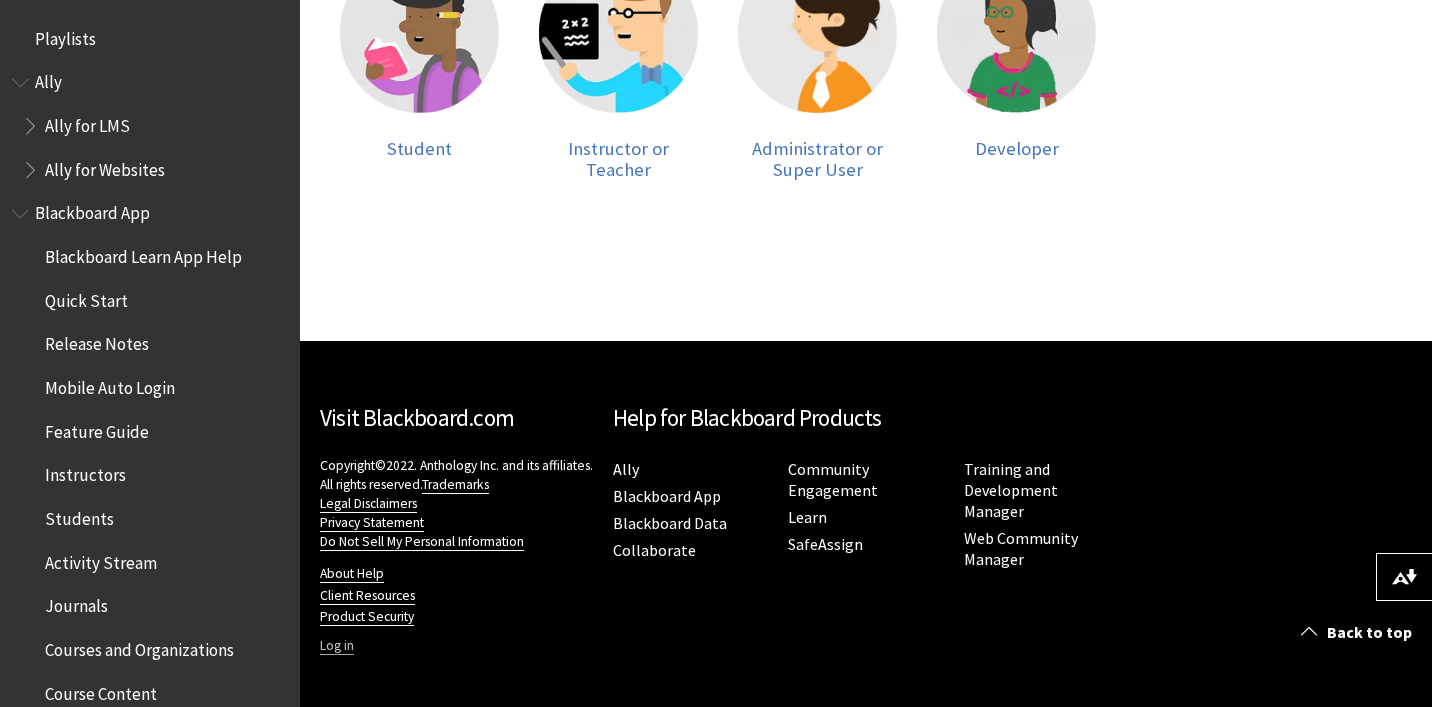 click on "Log in" at bounding box center (337, 646) 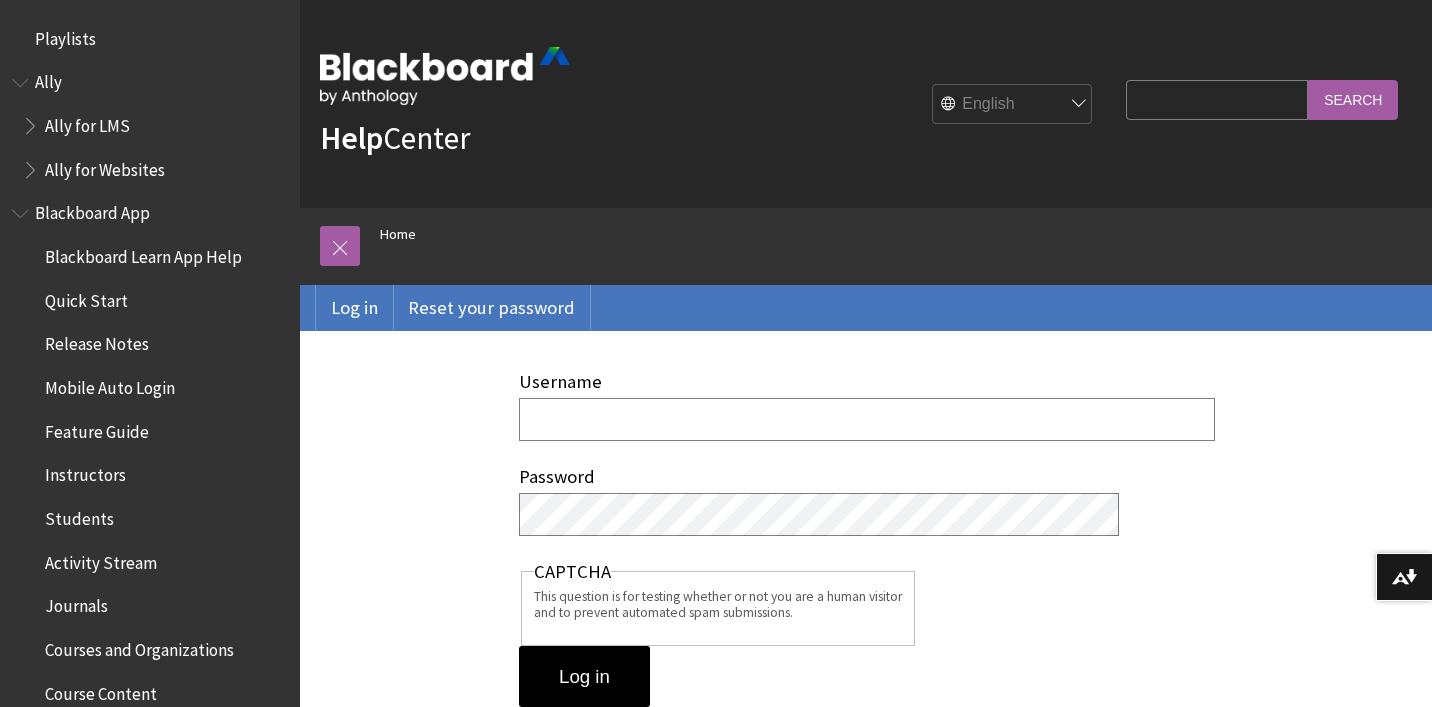 scroll, scrollTop: 0, scrollLeft: 0, axis: both 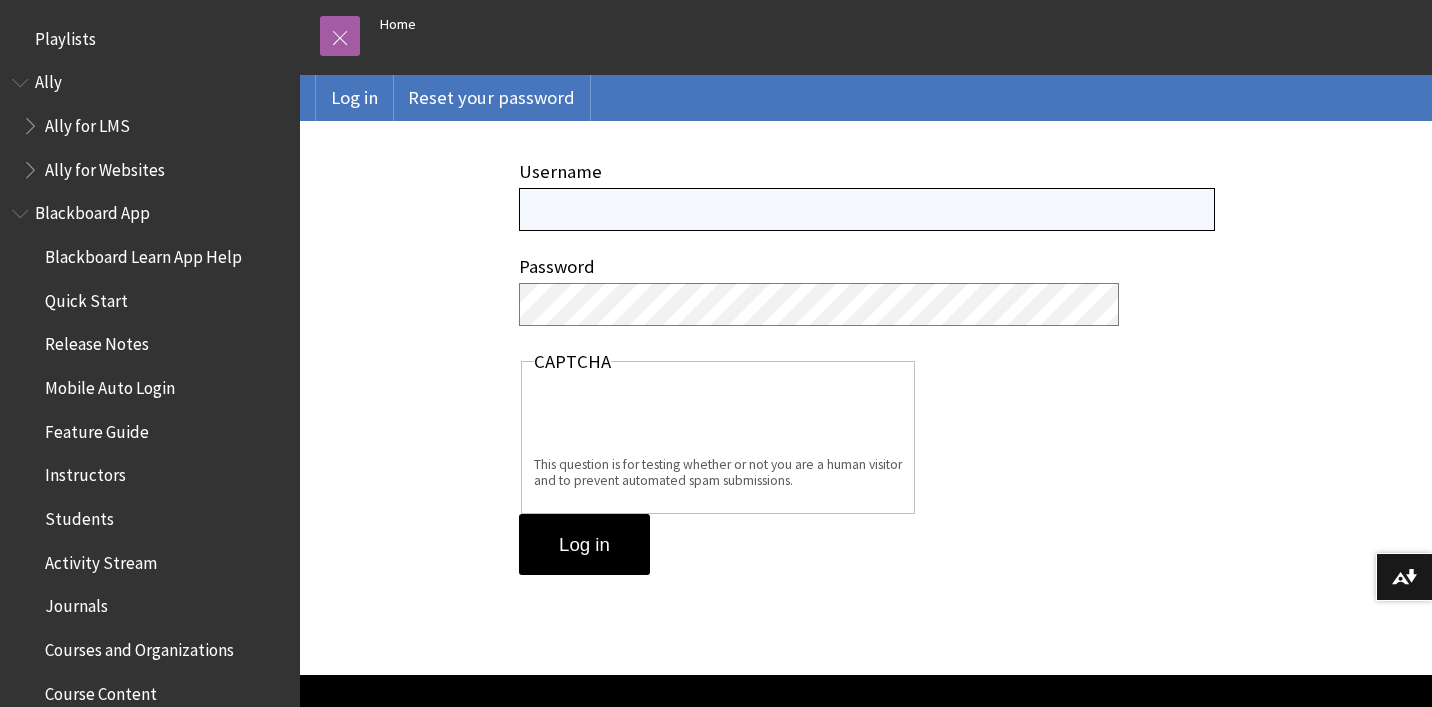 click on "Username" at bounding box center (867, 209) 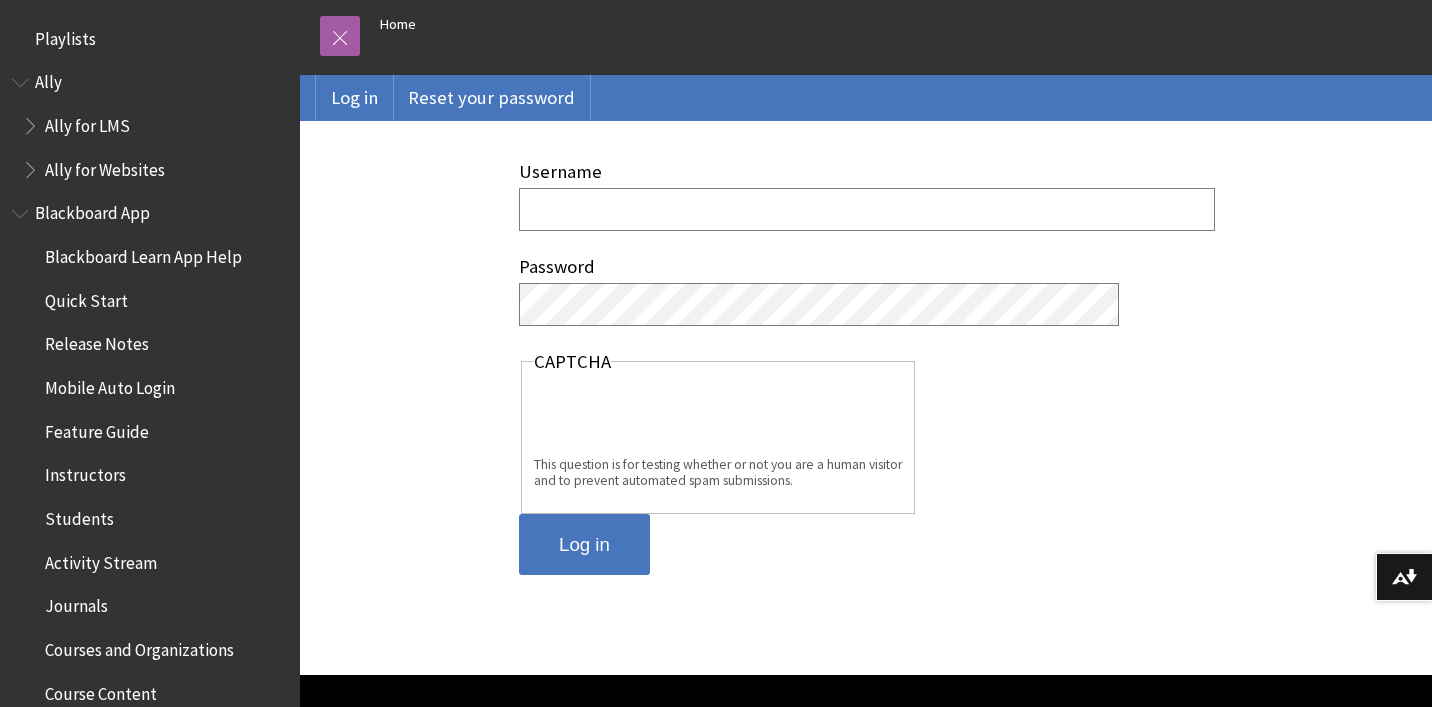 click on "Log in" at bounding box center (584, 545) 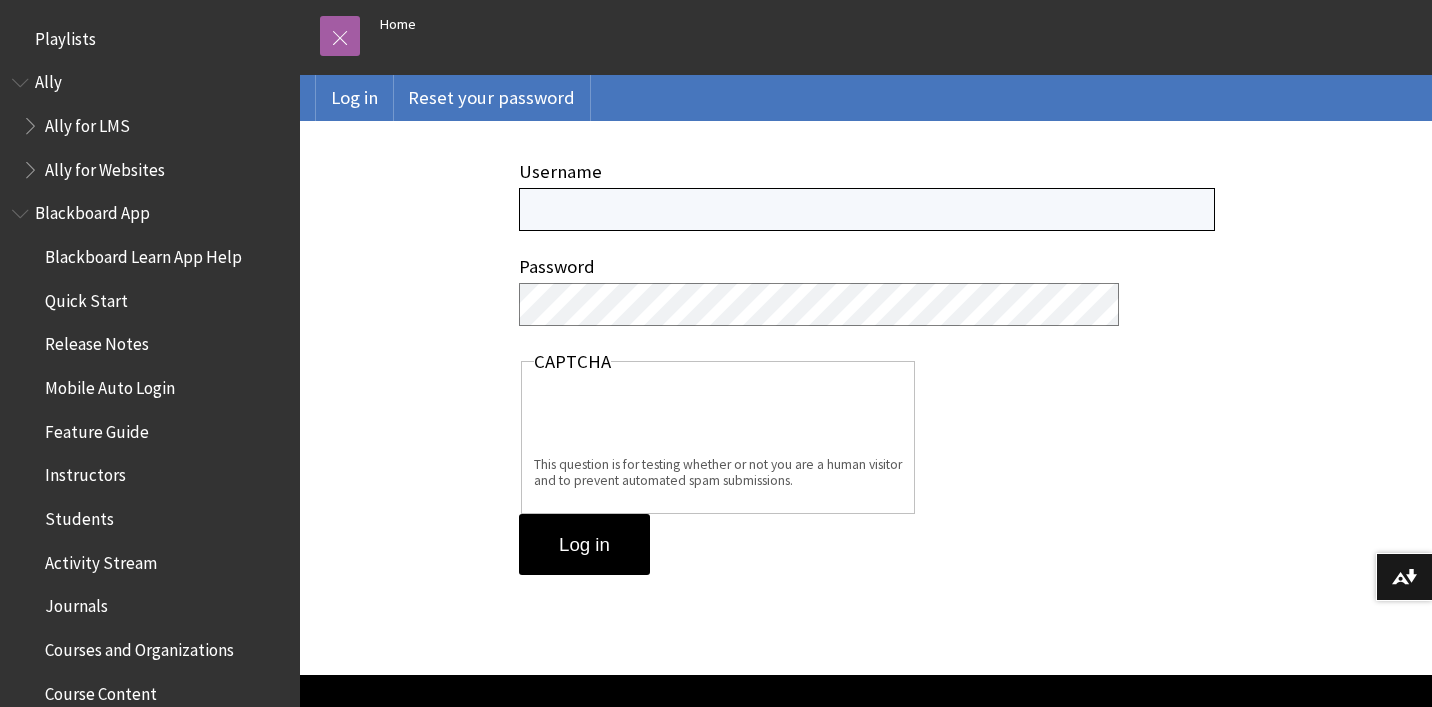 click on "Username" at bounding box center (867, 209) 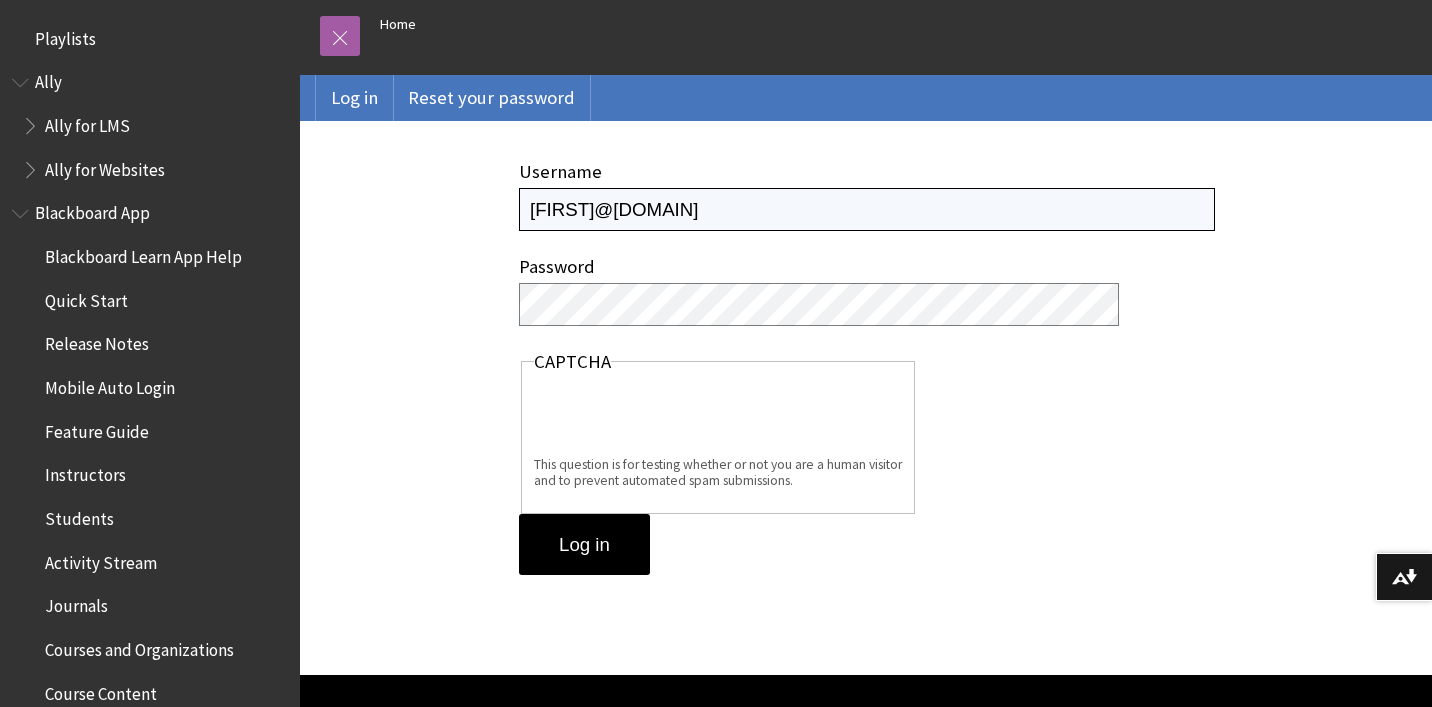 type on "llunsford@standrew-de.org" 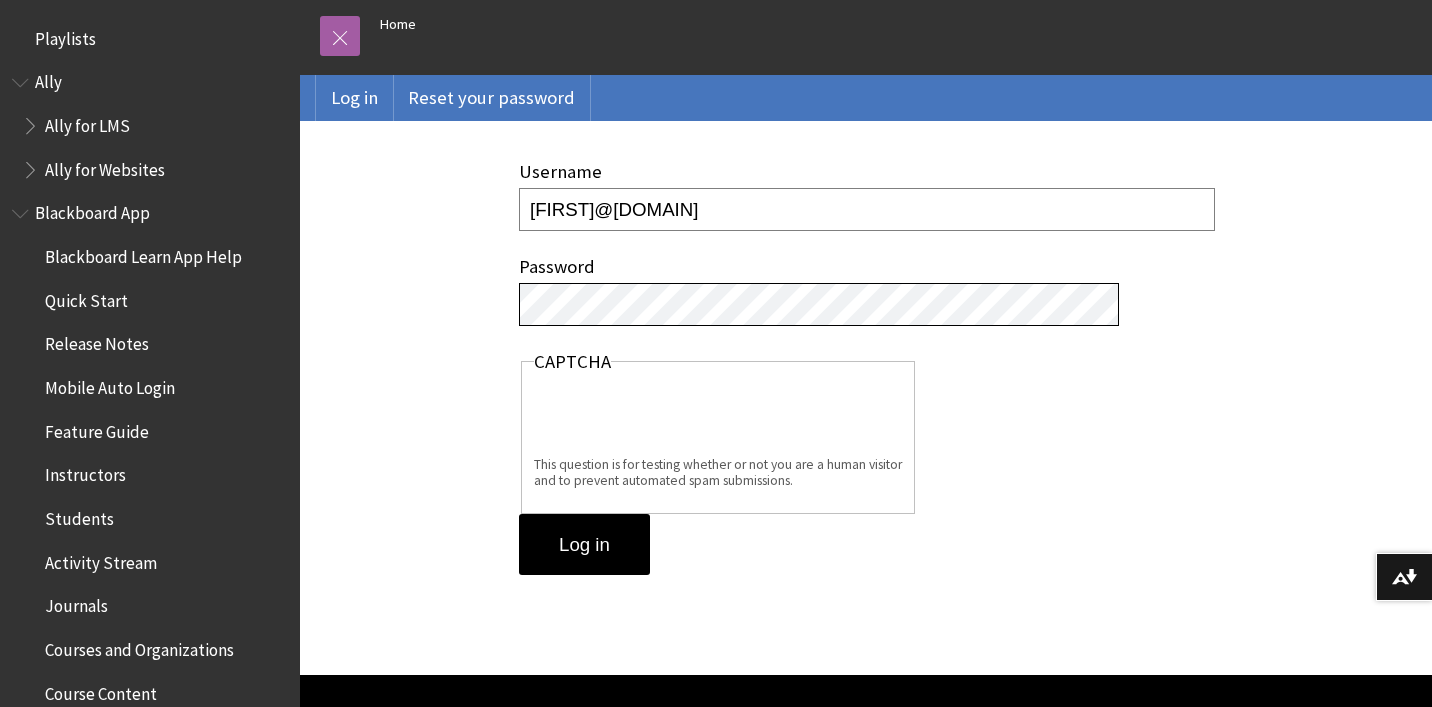 click on "Log in" at bounding box center [584, 545] 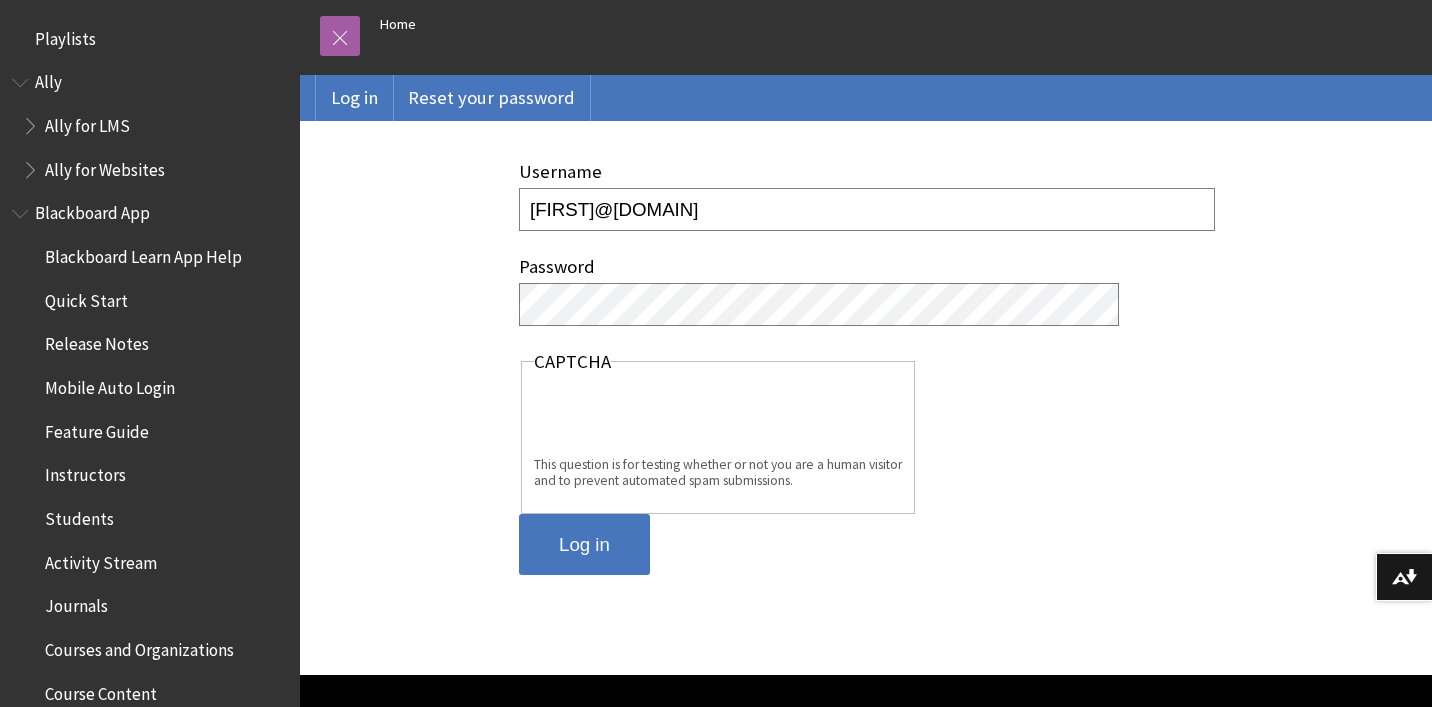click on "Log in" at bounding box center [584, 545] 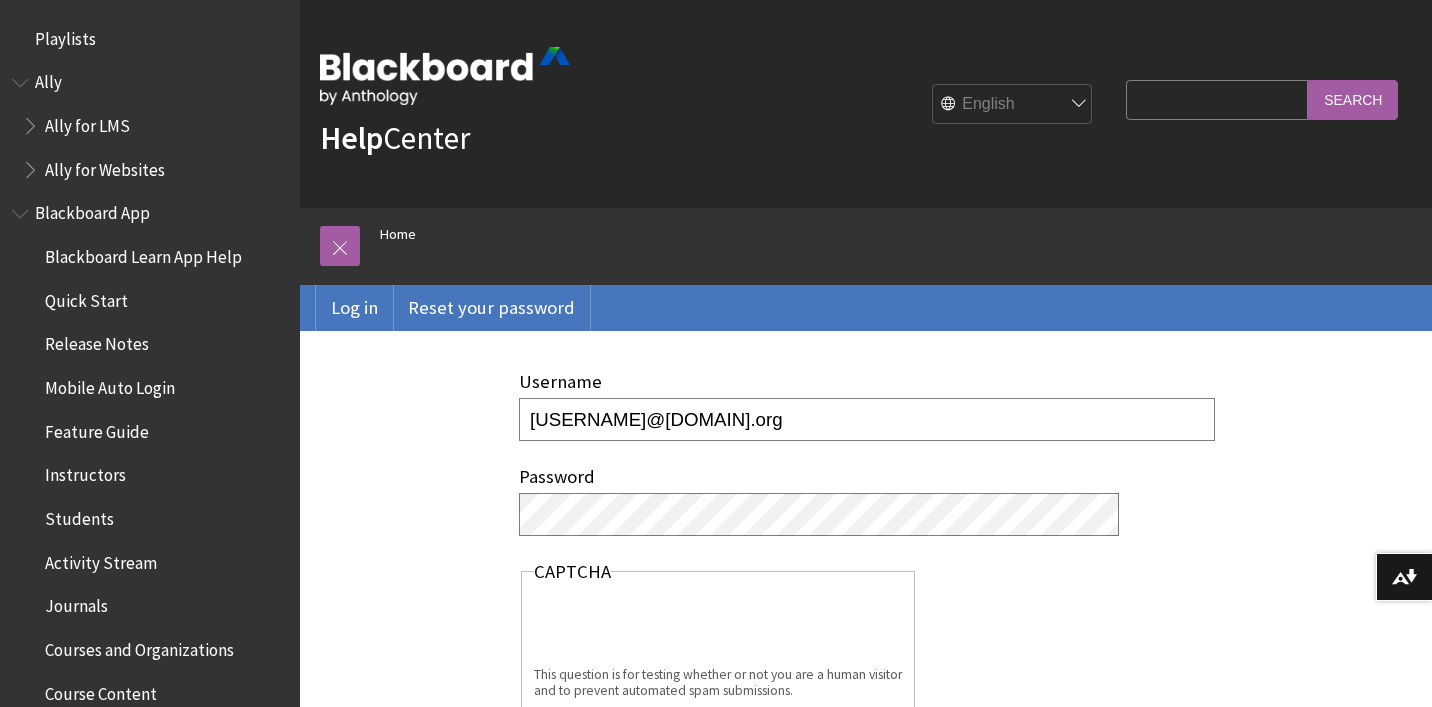 scroll, scrollTop: 0, scrollLeft: 0, axis: both 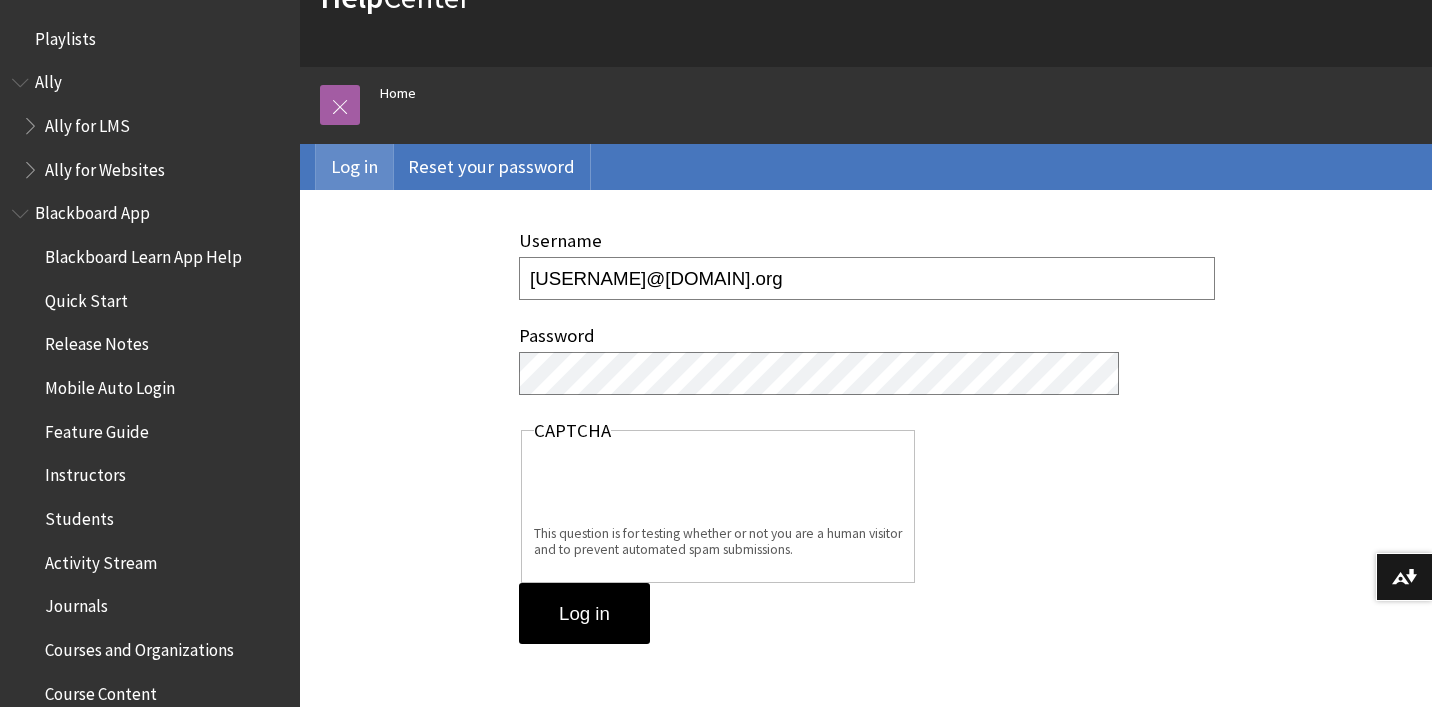 click on "Log in" at bounding box center [354, 167] 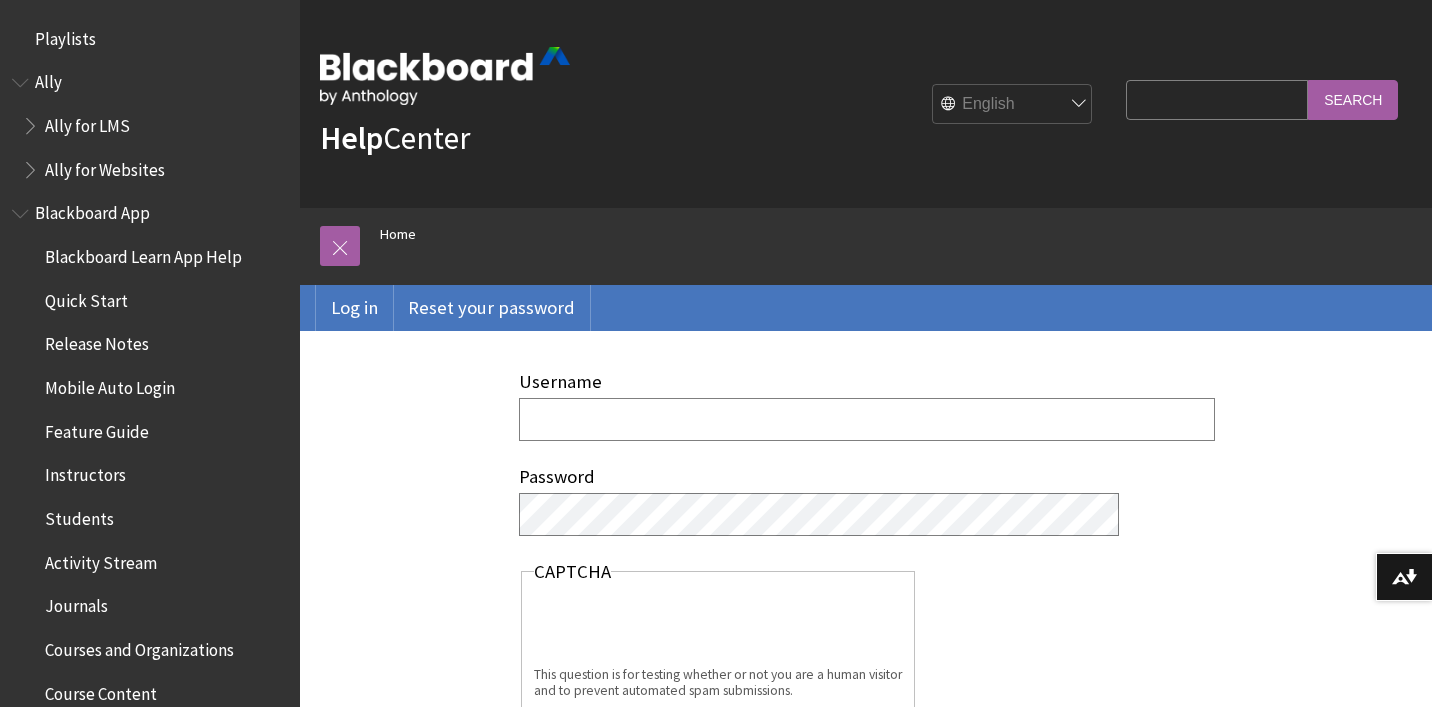 scroll, scrollTop: 0, scrollLeft: 0, axis: both 